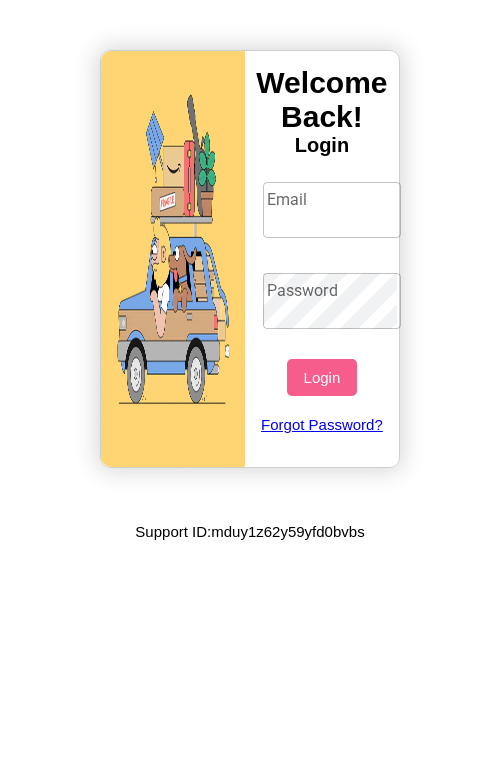 scroll, scrollTop: 0, scrollLeft: 0, axis: both 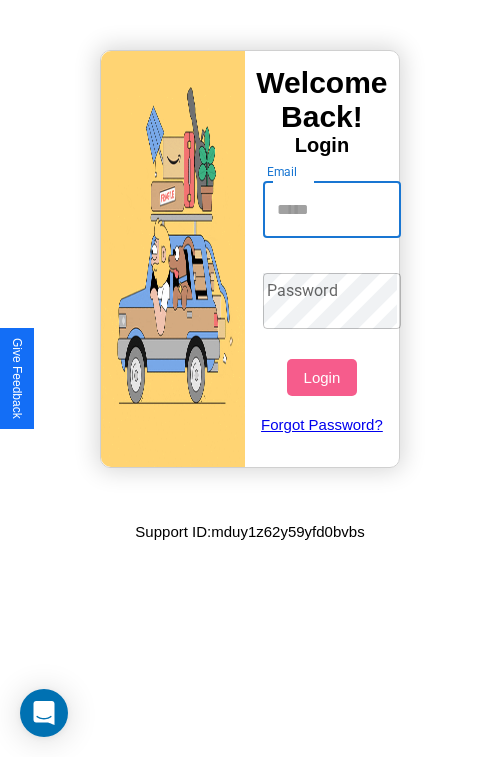 click on "Email" at bounding box center [332, 210] 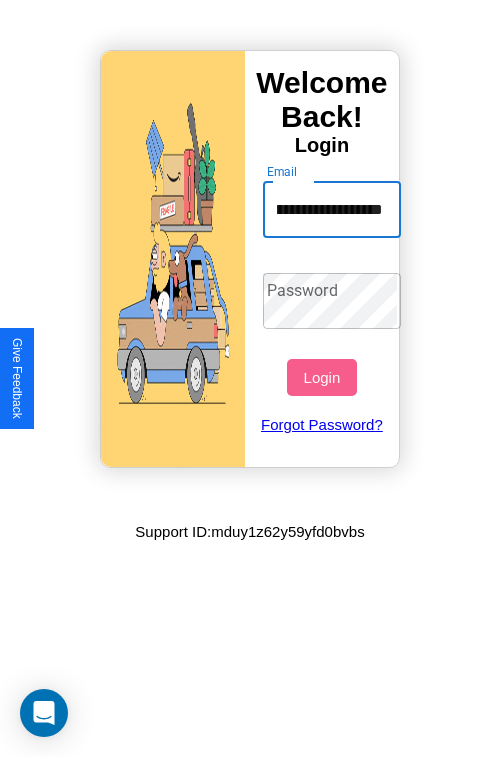 scroll, scrollTop: 0, scrollLeft: 98, axis: horizontal 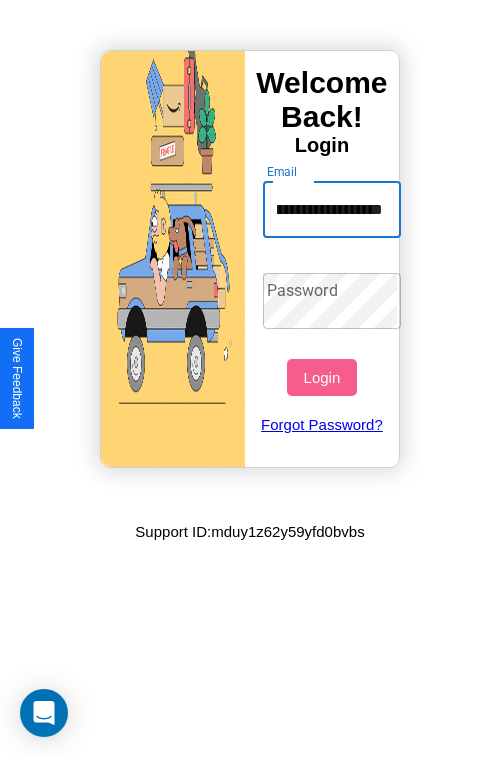 type on "**********" 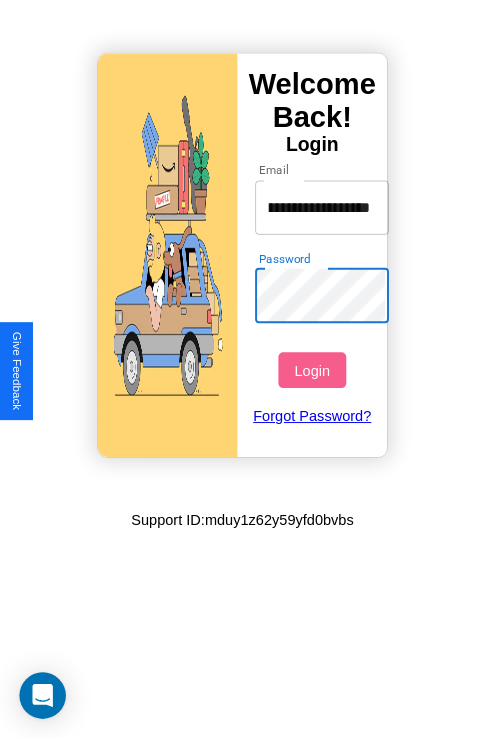 scroll, scrollTop: 0, scrollLeft: 0, axis: both 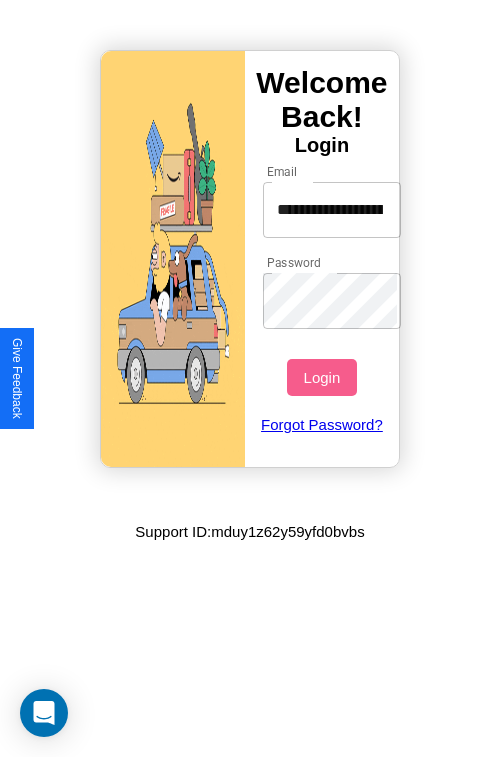 click on "Login" at bounding box center [321, 377] 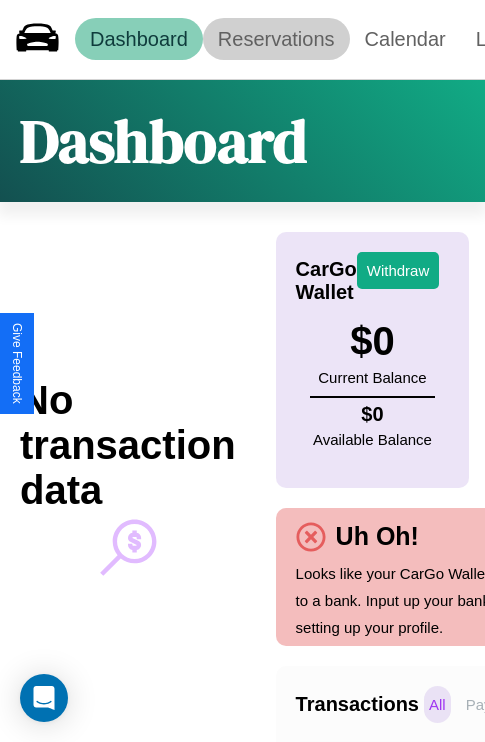 click on "Reservations" at bounding box center (276, 39) 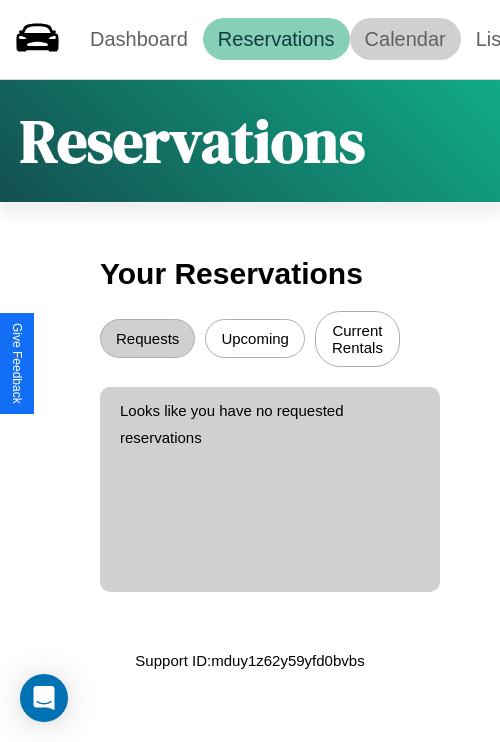 click on "Calendar" at bounding box center (405, 39) 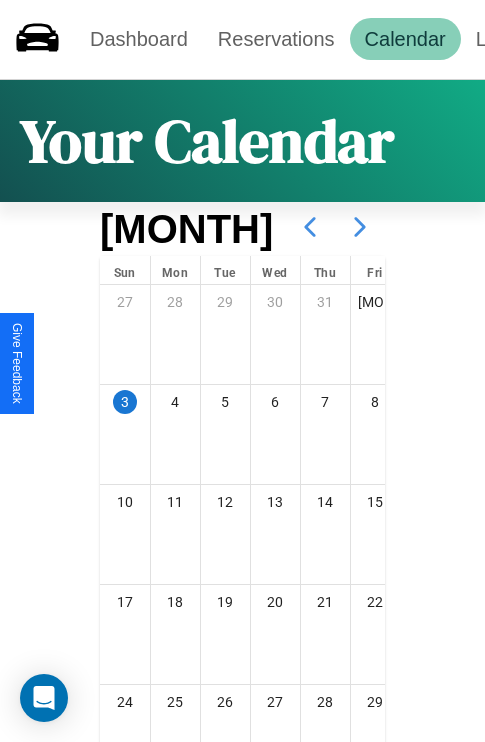 click 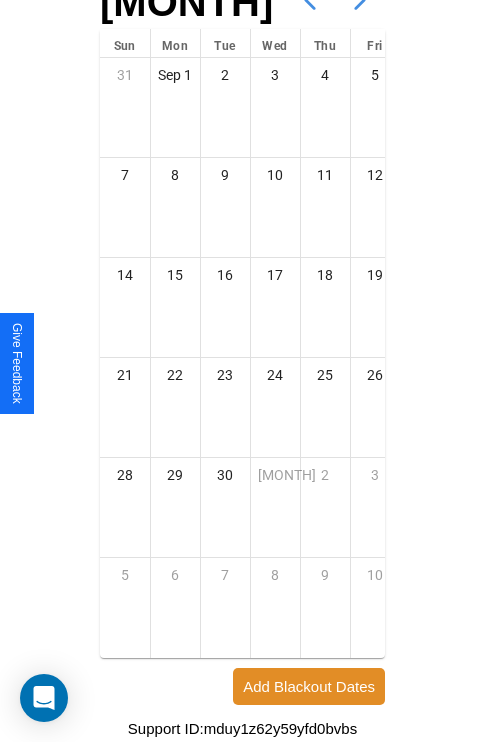 scroll, scrollTop: 296, scrollLeft: 0, axis: vertical 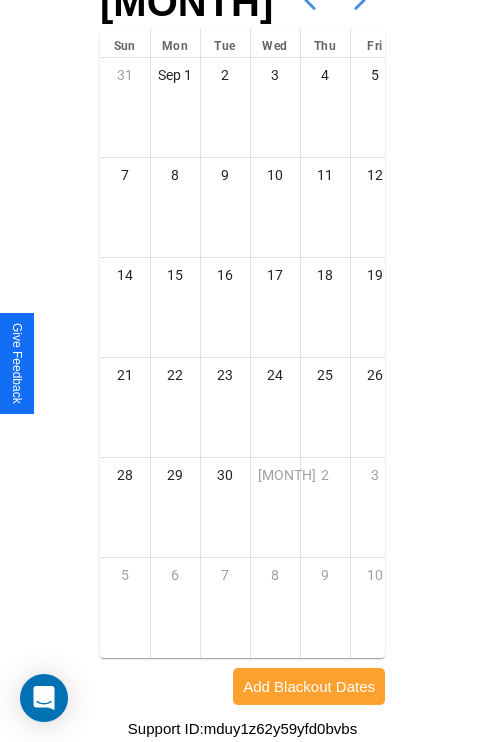 click on "Add Blackout Dates" at bounding box center [309, 686] 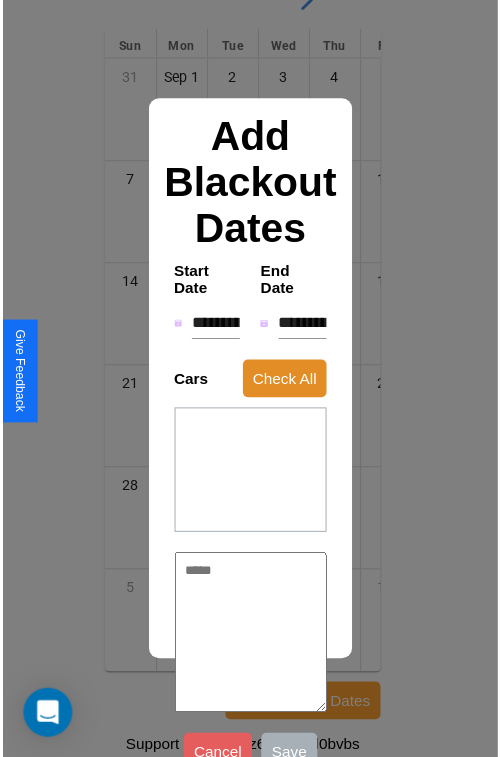 scroll, scrollTop: 281, scrollLeft: 0, axis: vertical 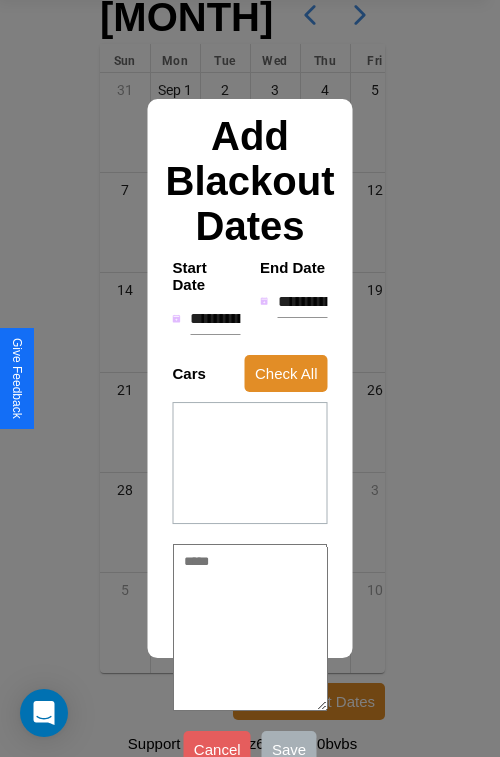 click on "**********" at bounding box center (215, 319) 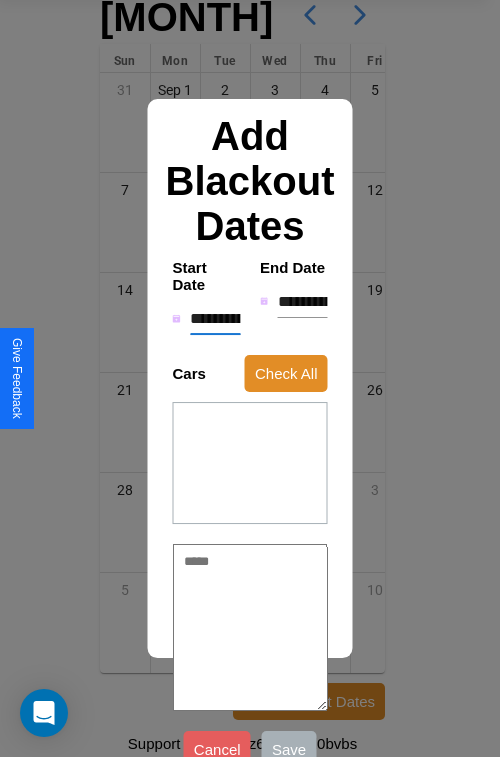type on "********" 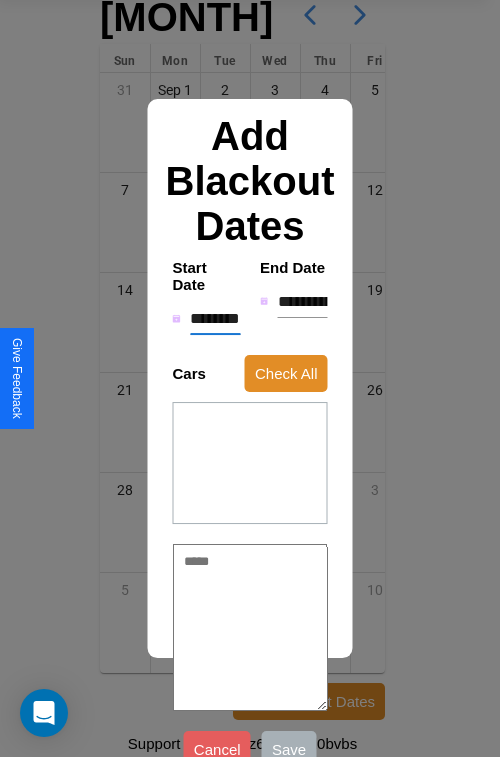 type on "*" 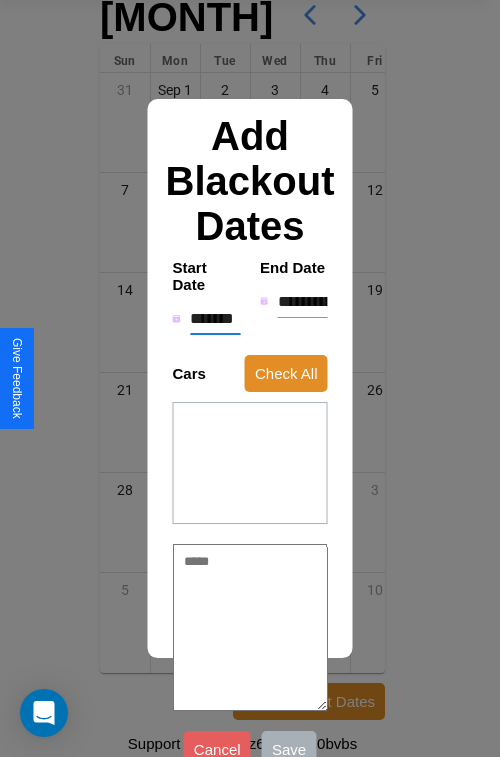 type on "*" 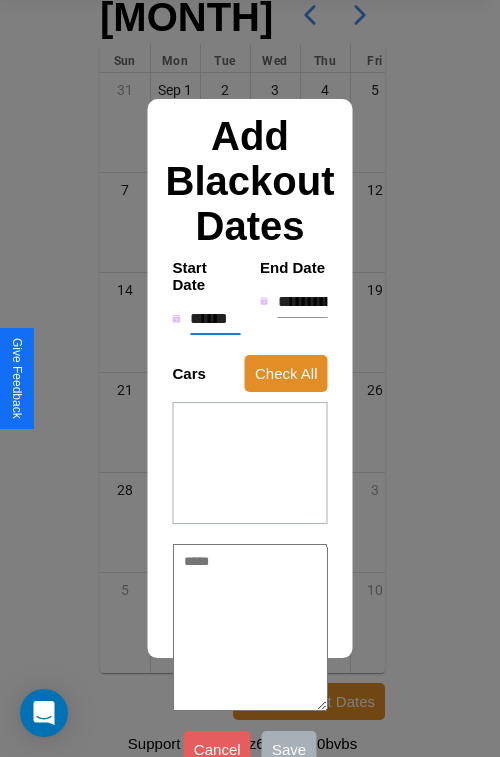 type on "*" 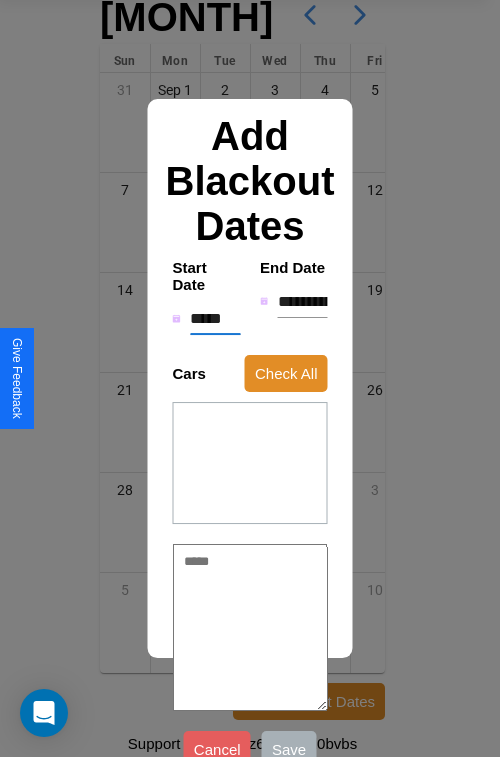type on "*" 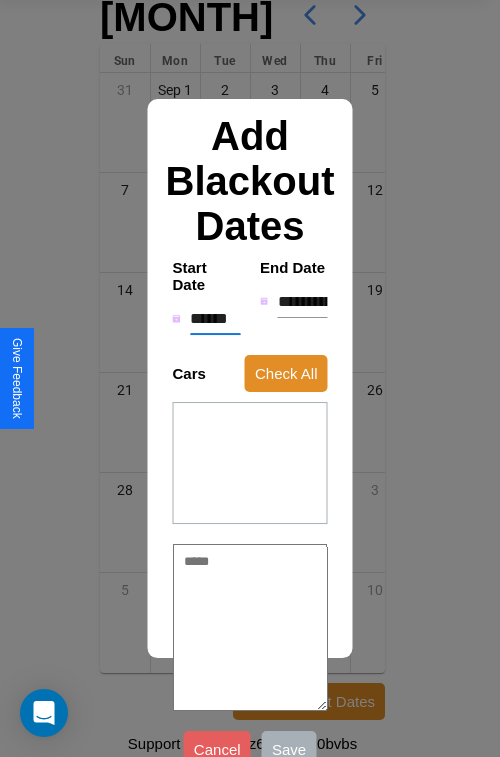 type on "*" 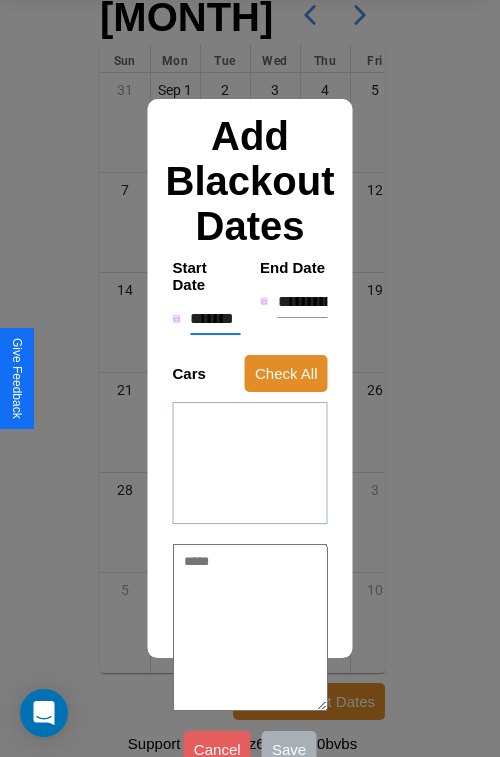 type on "*" 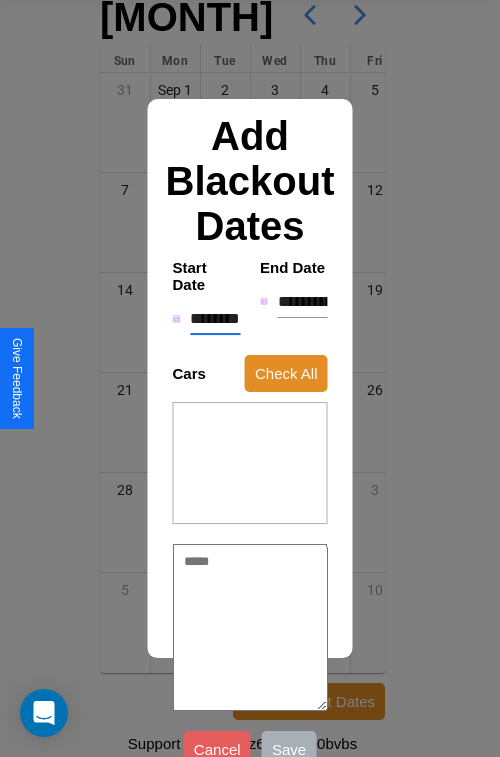 type on "*" 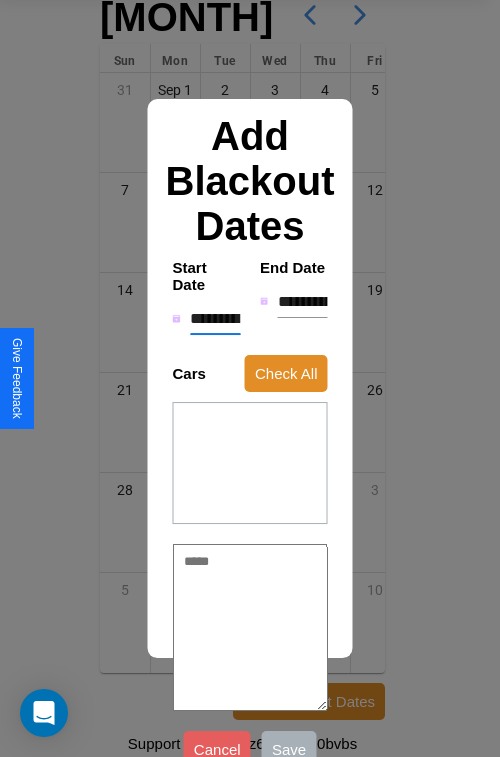 type on "*" 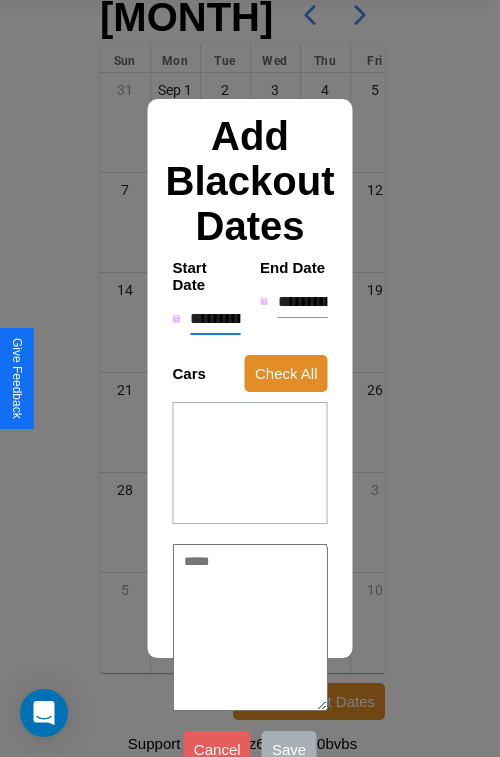 type on "*" 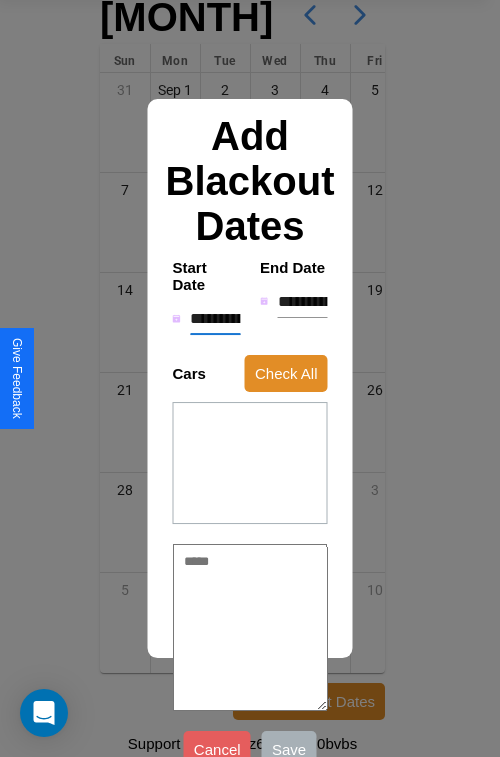 type on "*" 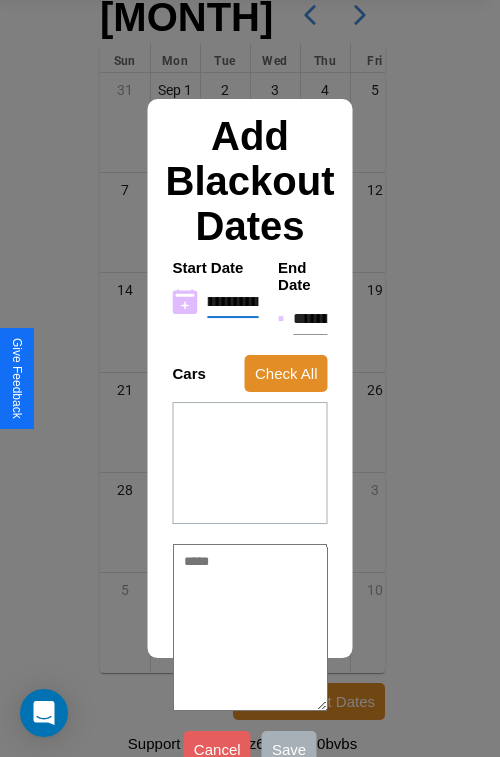type on "**********" 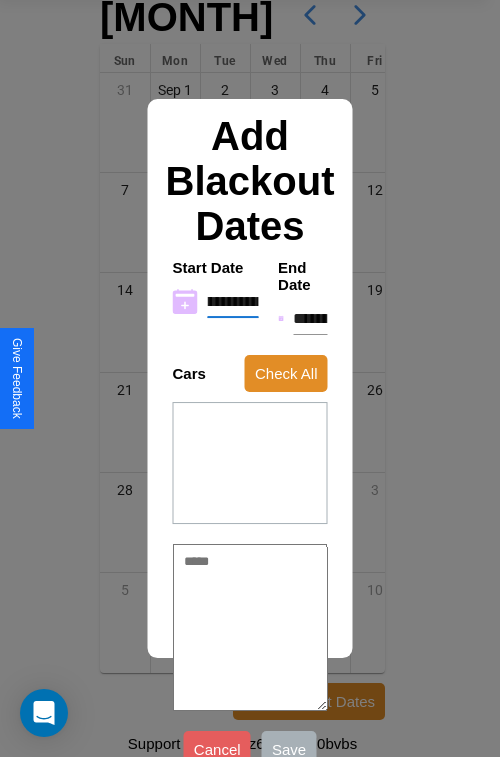 type on "*" 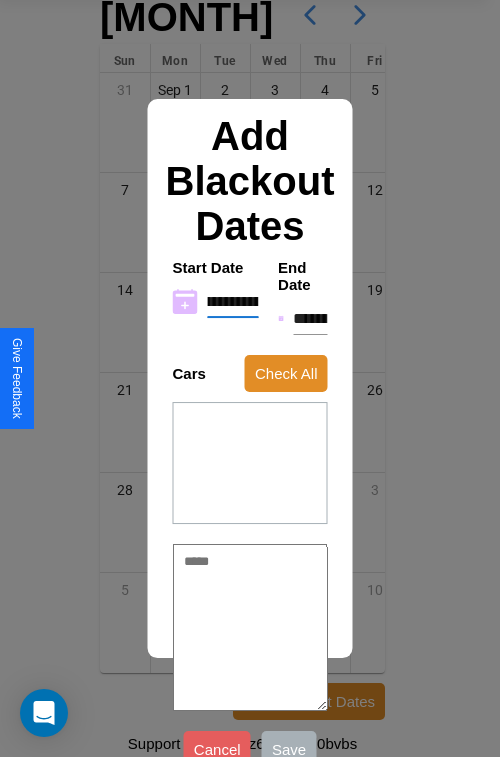 type on "**********" 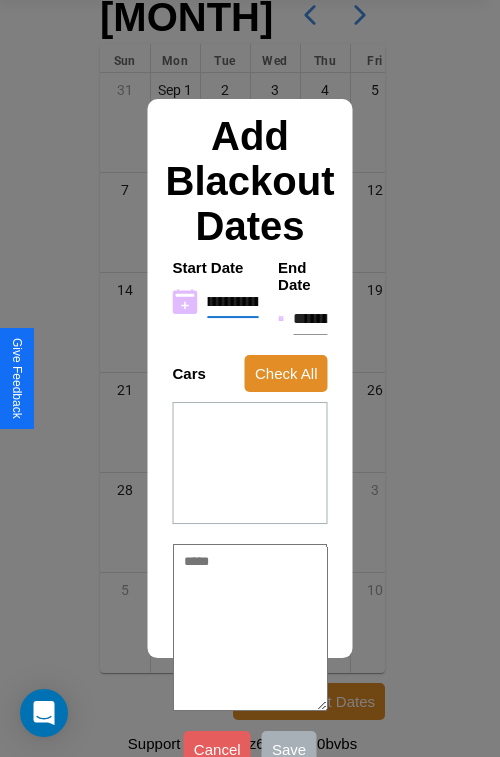 type on "*" 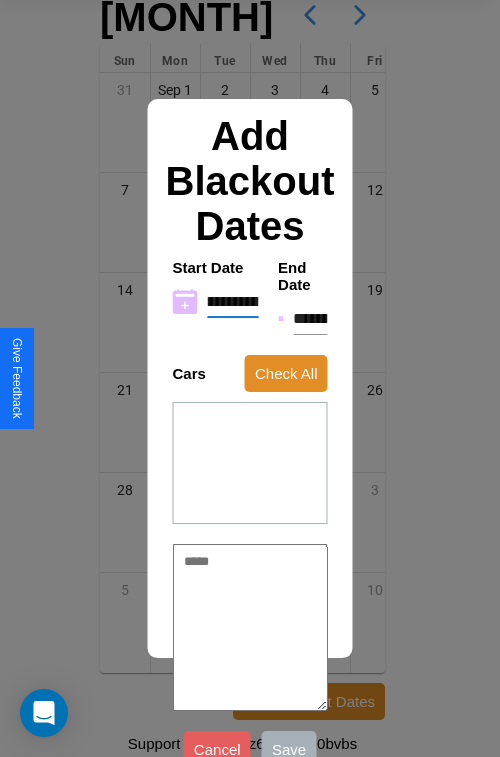 type on "**********" 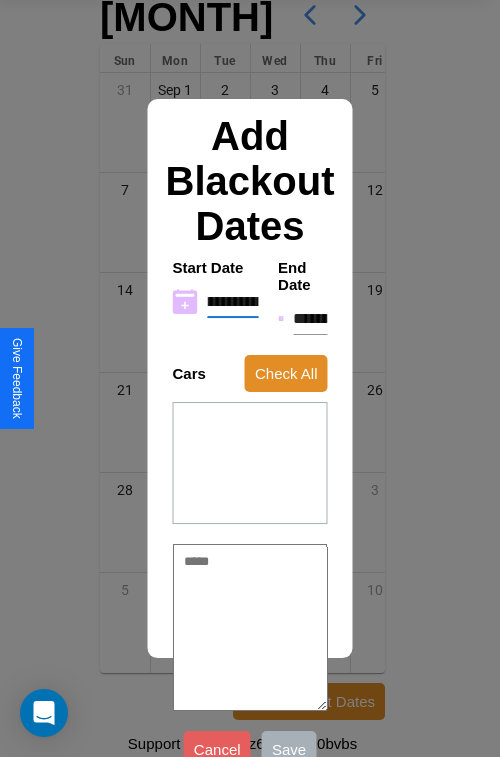 type on "*" 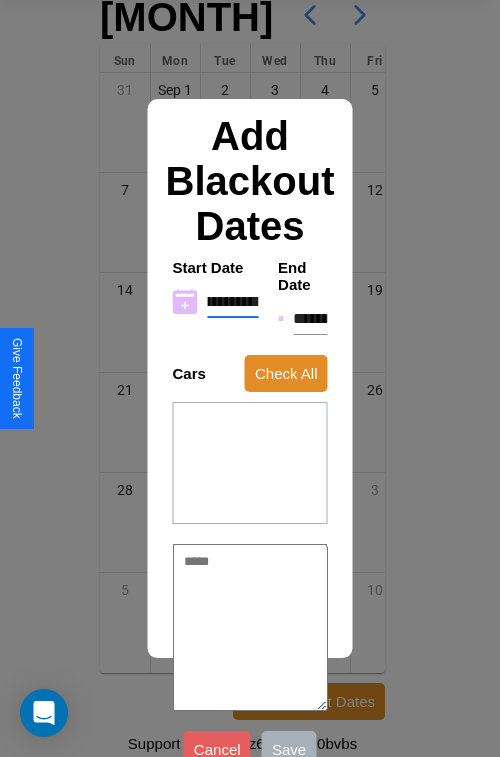 type on "**********" 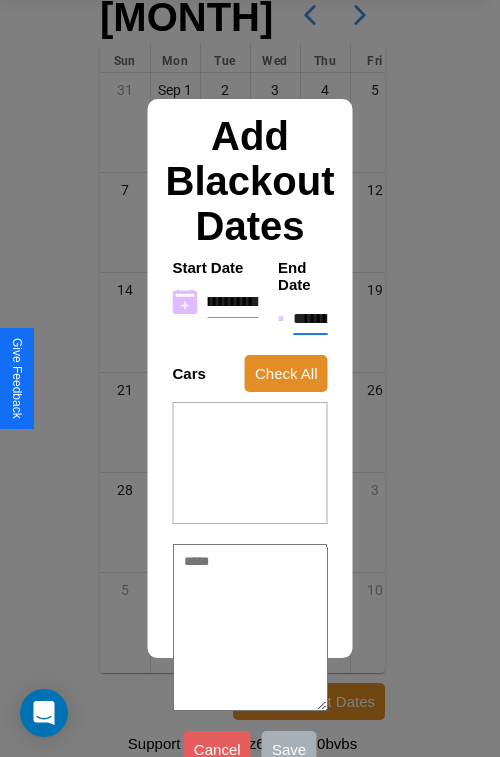 scroll, scrollTop: 0, scrollLeft: 0, axis: both 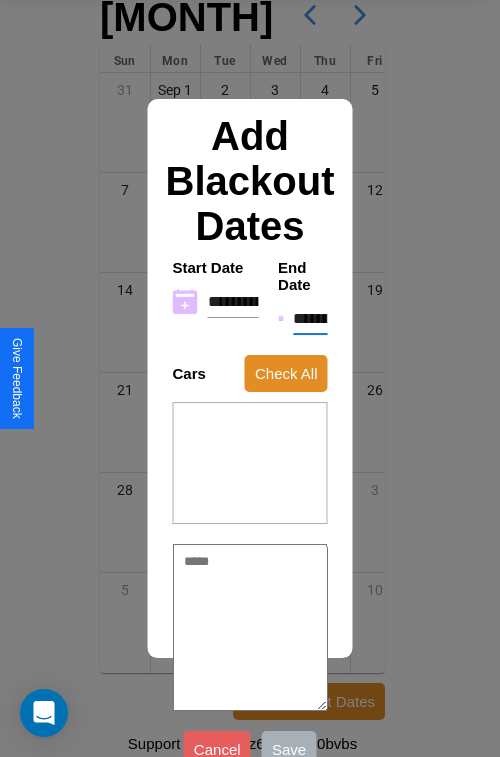 click on "**********" at bounding box center [310, 319] 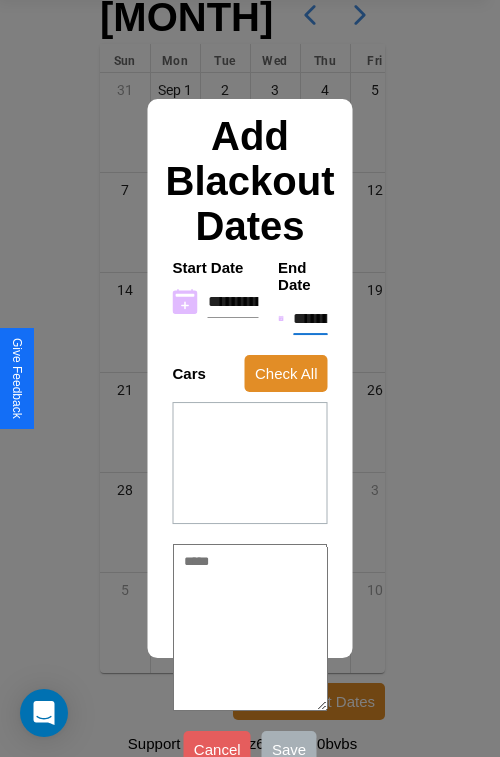 type on "*" 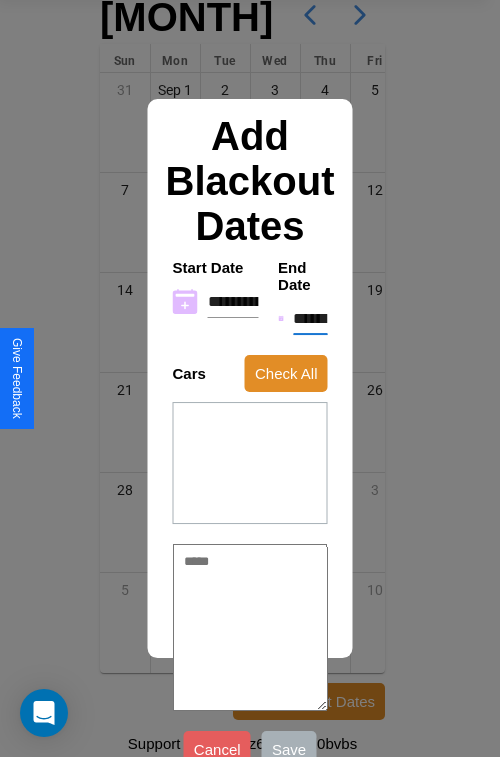 type on "*" 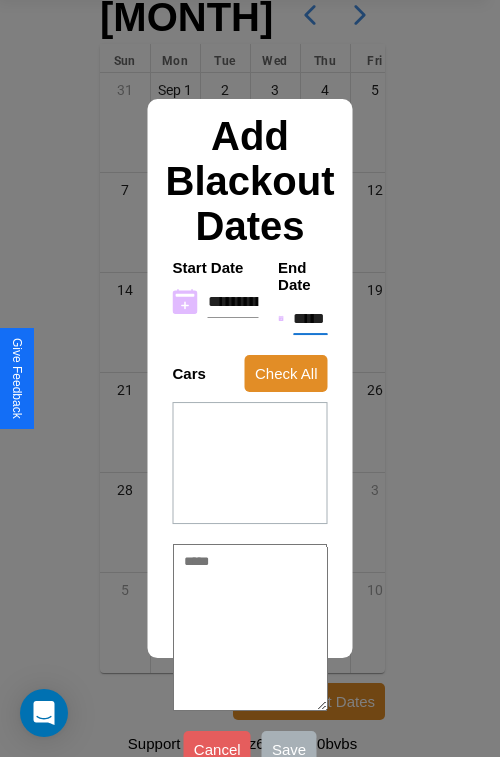 type on "*" 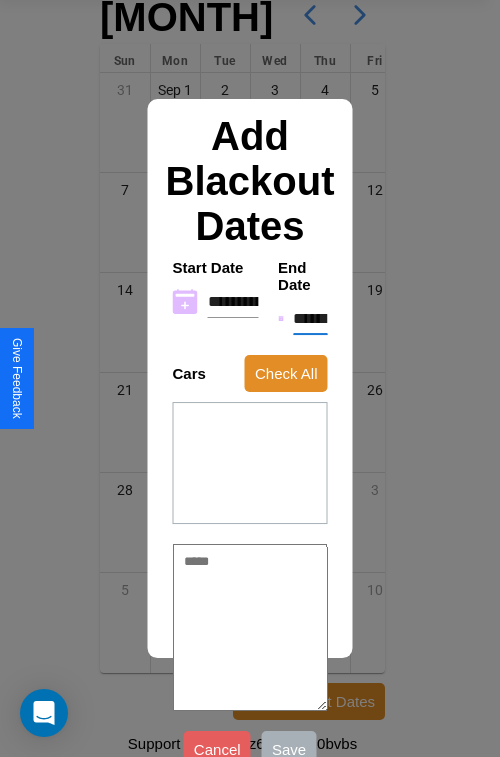 type on "*" 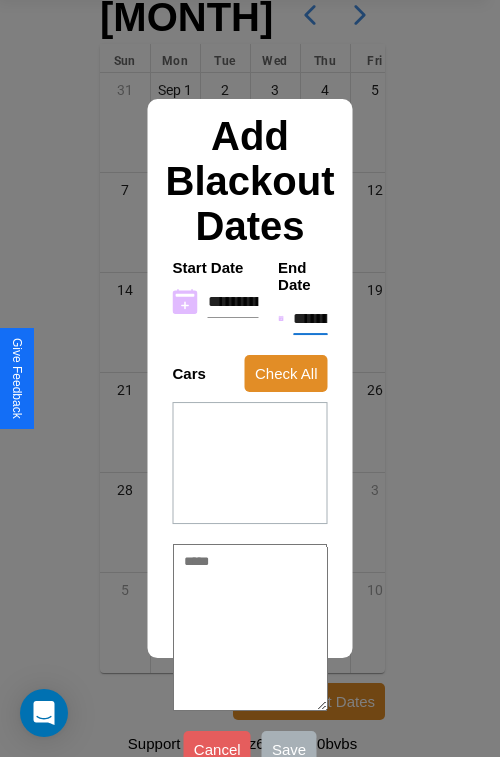 type on "*" 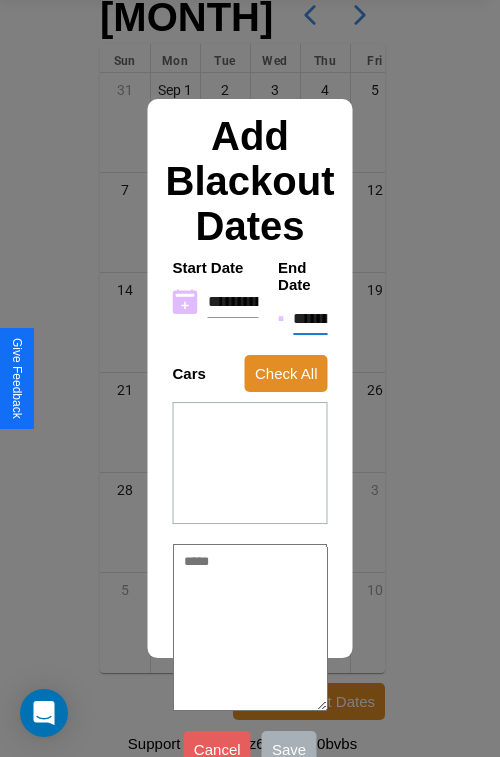 type on "*" 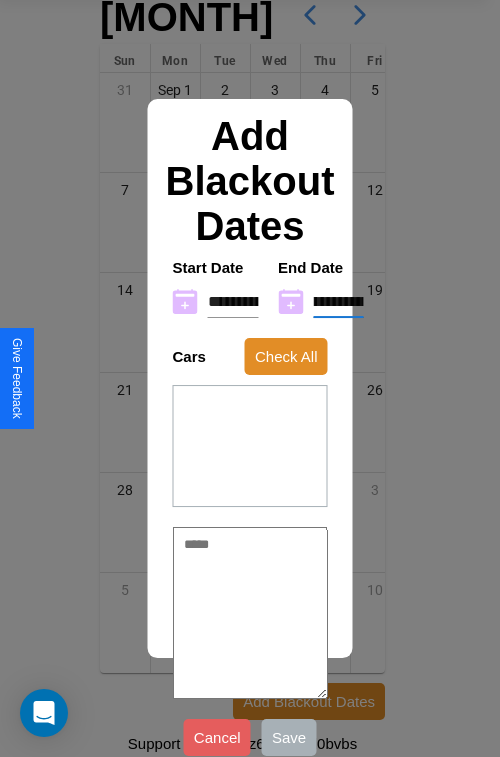 type on "**********" 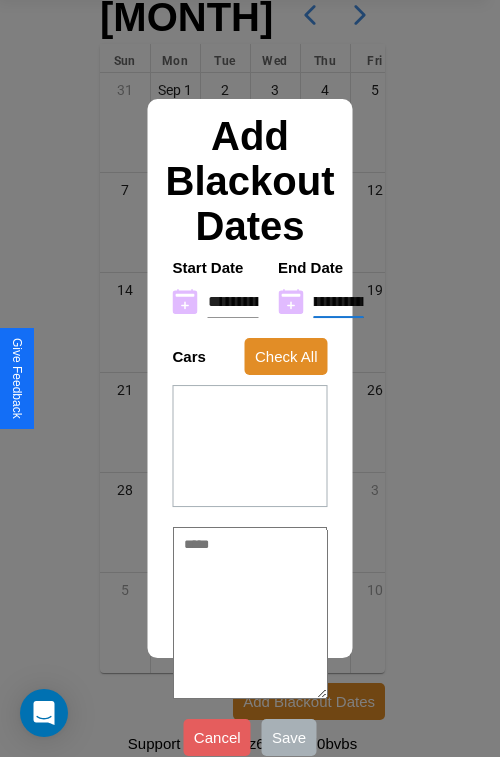 type on "*" 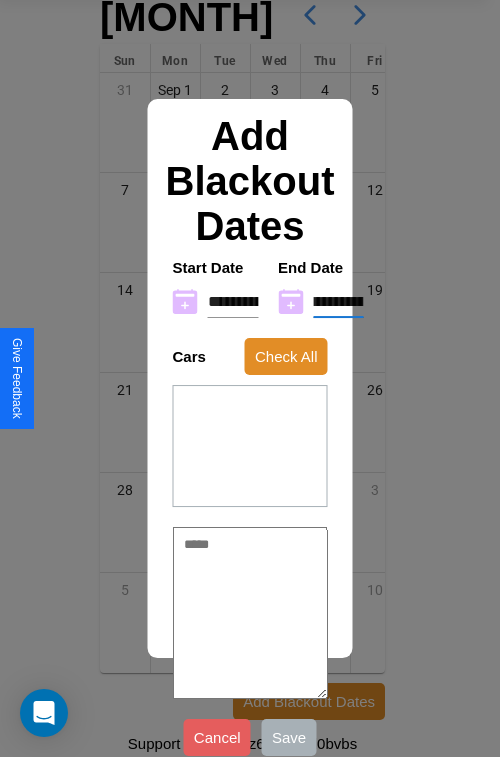 type on "**********" 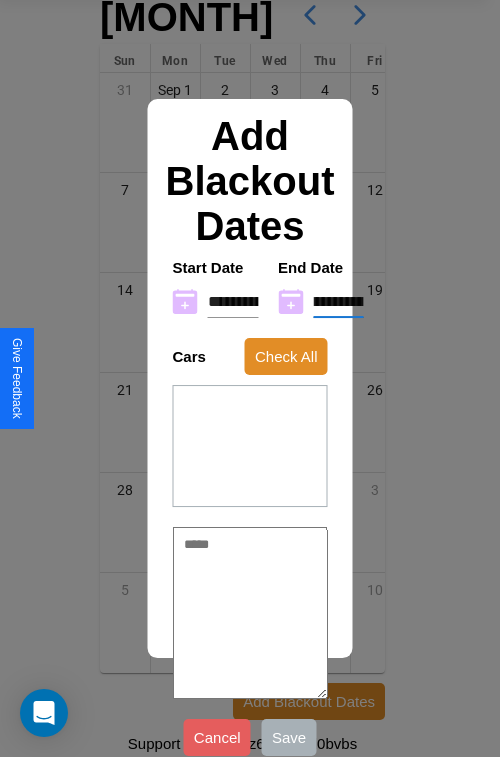 type on "*" 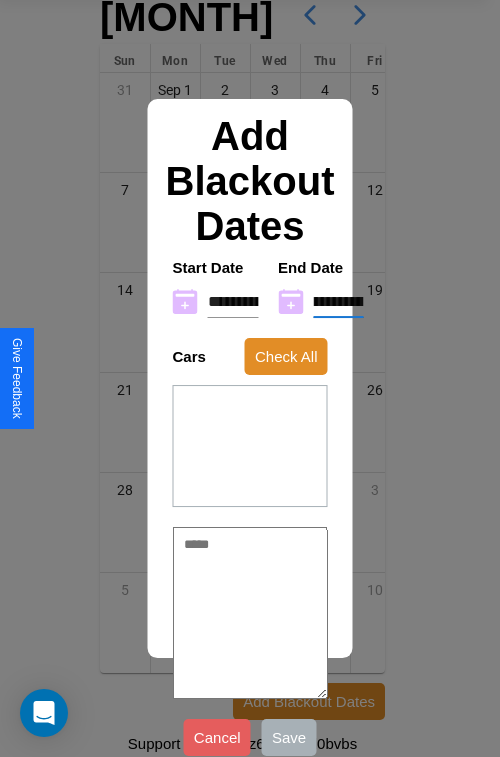 type on "**********" 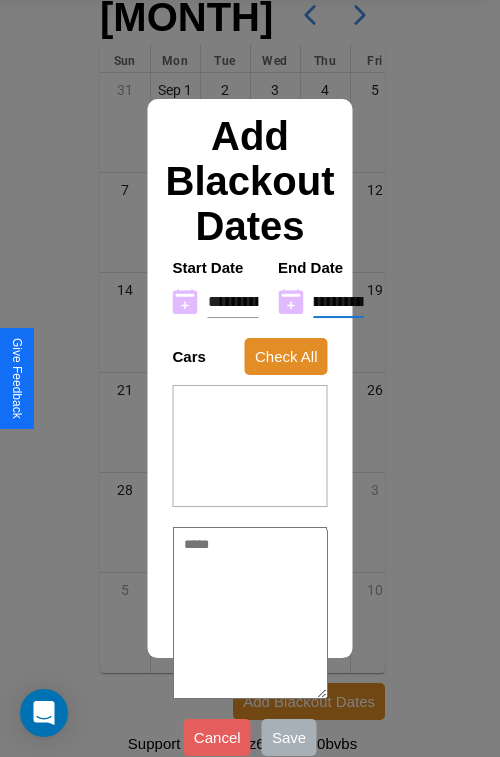 type on "*" 